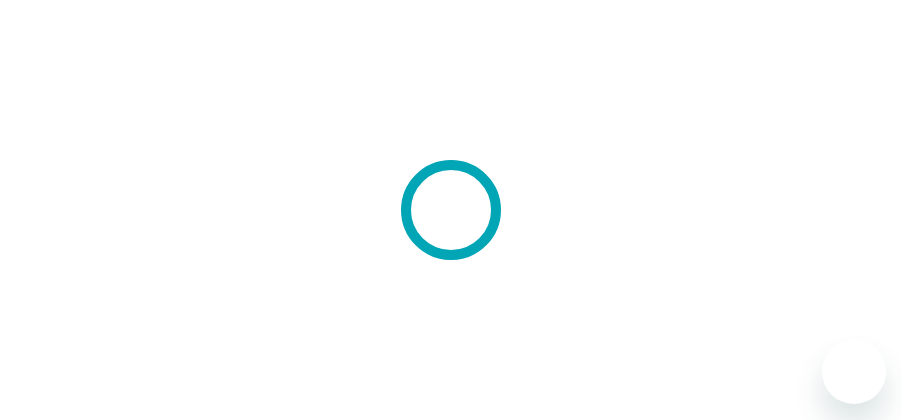 scroll, scrollTop: 0, scrollLeft: 0, axis: both 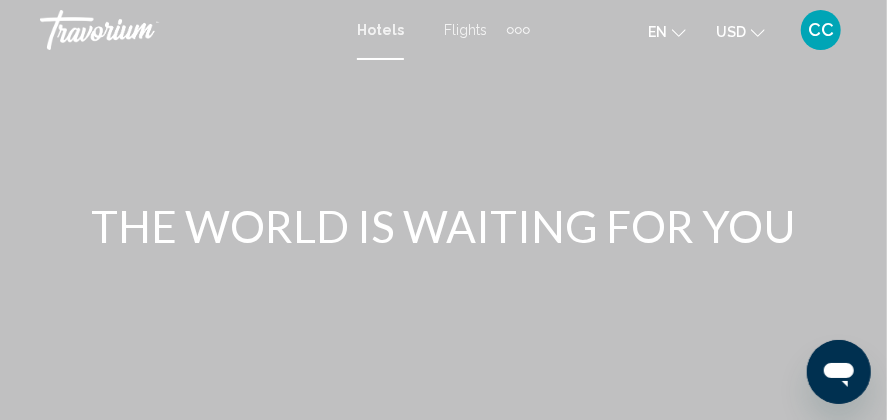 click on "Flights" at bounding box center (465, 30) 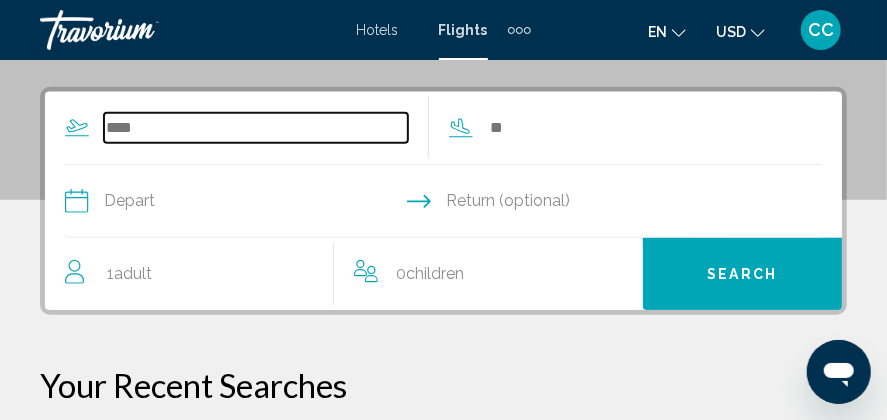 click at bounding box center [256, 128] 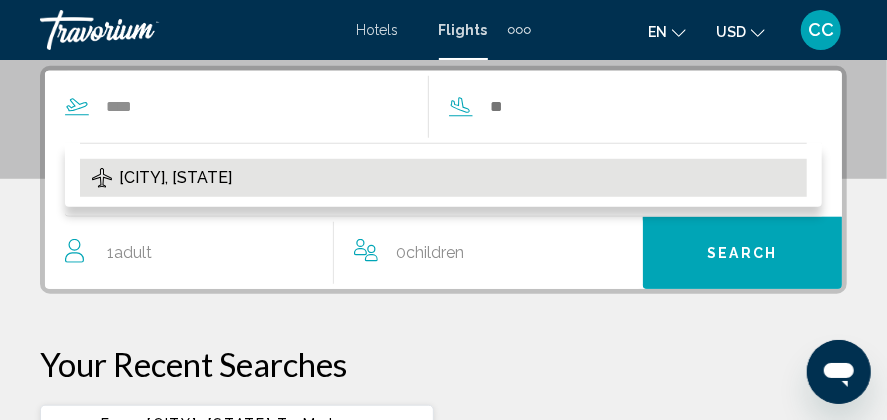 click on "[CITY], [STATE]" at bounding box center [175, 178] 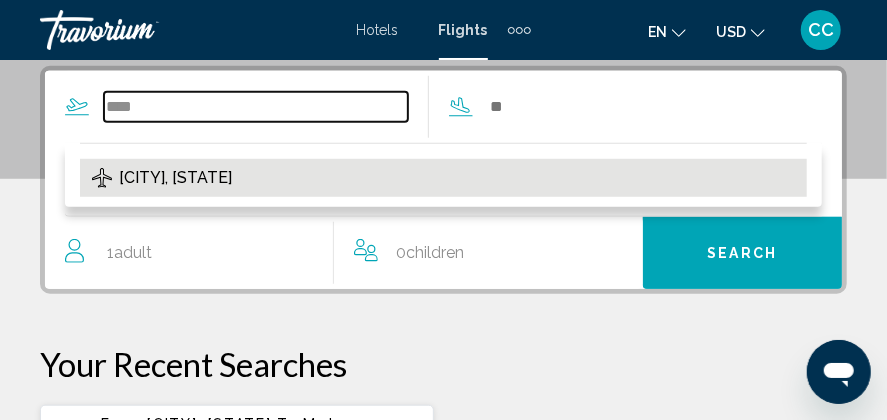 type on "**********" 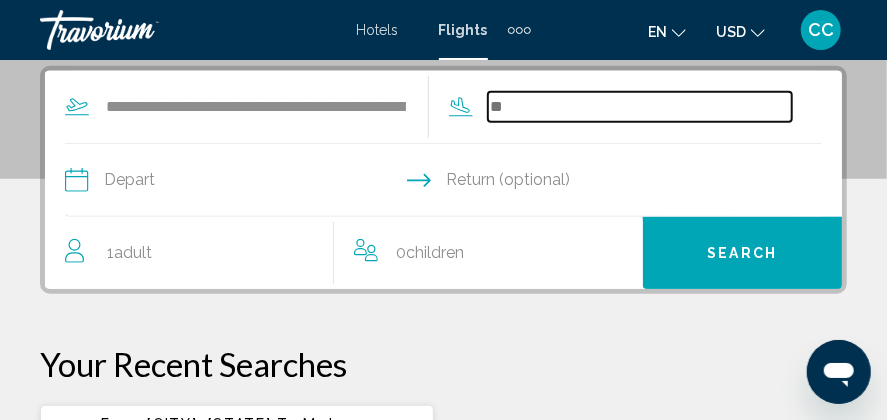 click at bounding box center (640, 107) 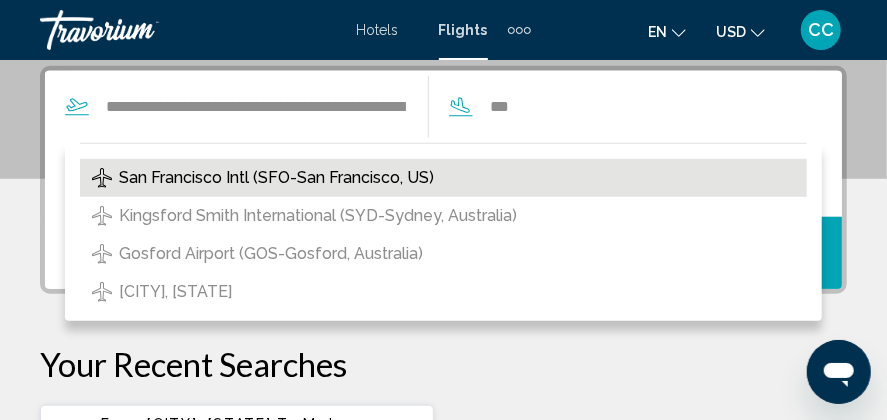 click on "San Francisco Intl  (SFO-San Francisco, US)" at bounding box center [276, 178] 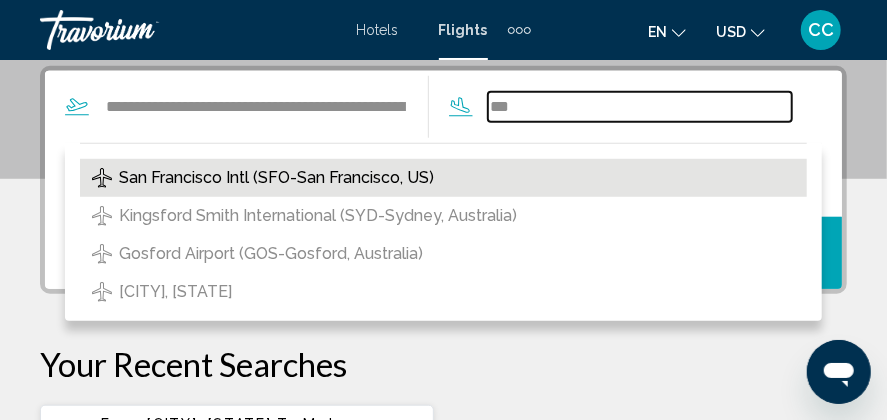 type on "**********" 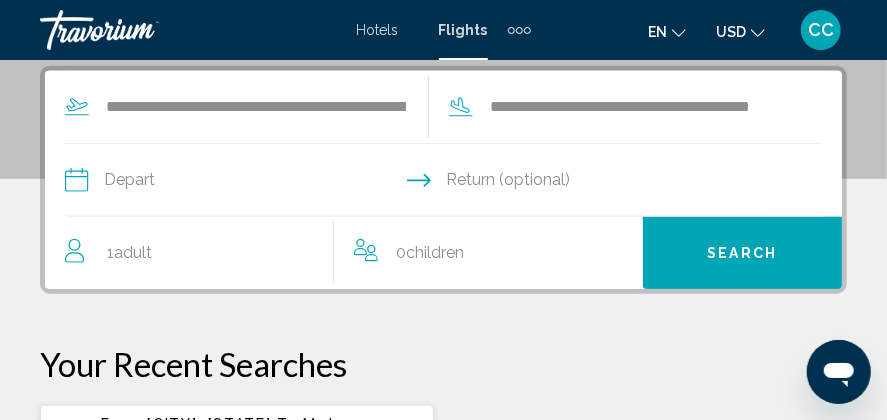 click at bounding box center [253, 183] 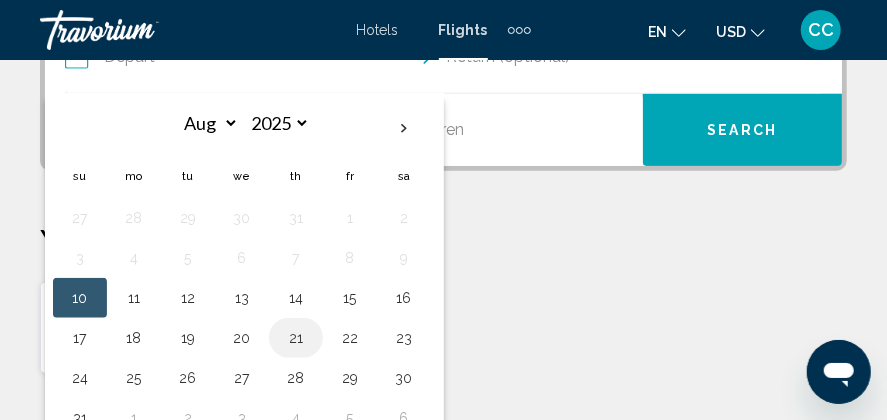 scroll, scrollTop: 600, scrollLeft: 0, axis: vertical 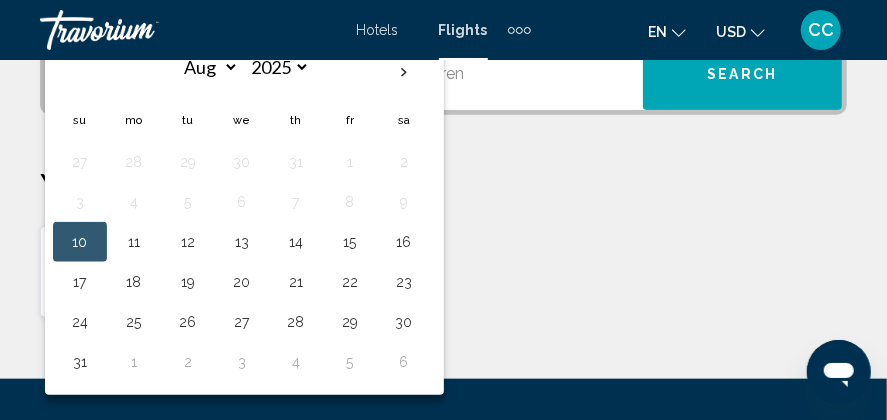 click on "10" at bounding box center (80, 242) 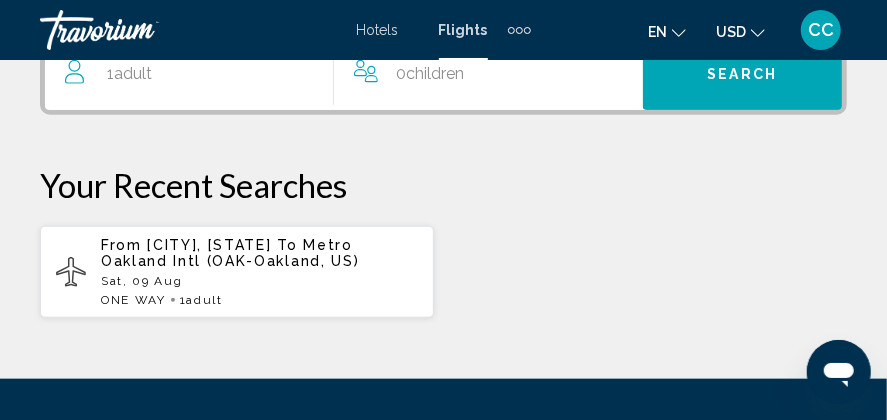 scroll, scrollTop: 564, scrollLeft: 0, axis: vertical 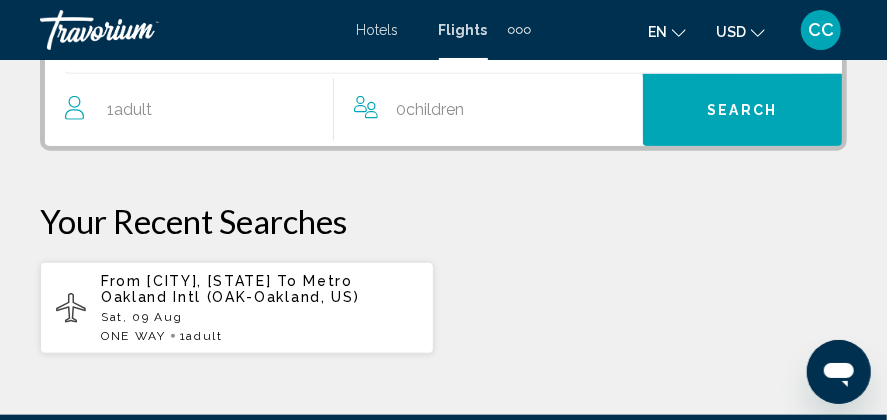 click on "[CITY], [STATE]" at bounding box center (209, 281) 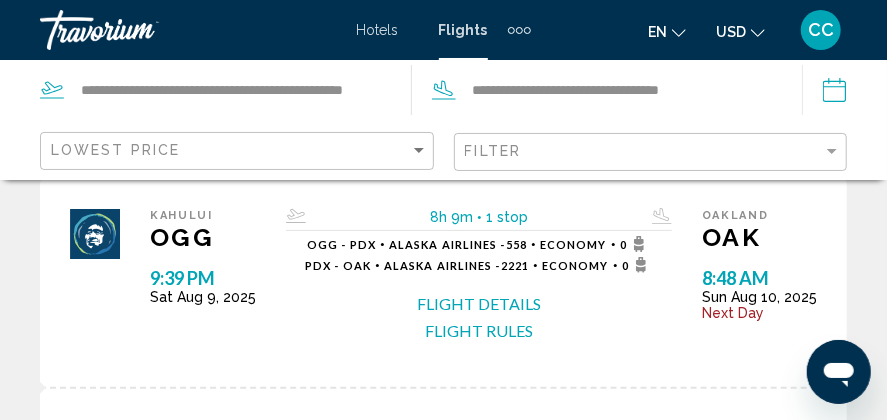 scroll, scrollTop: 100, scrollLeft: 0, axis: vertical 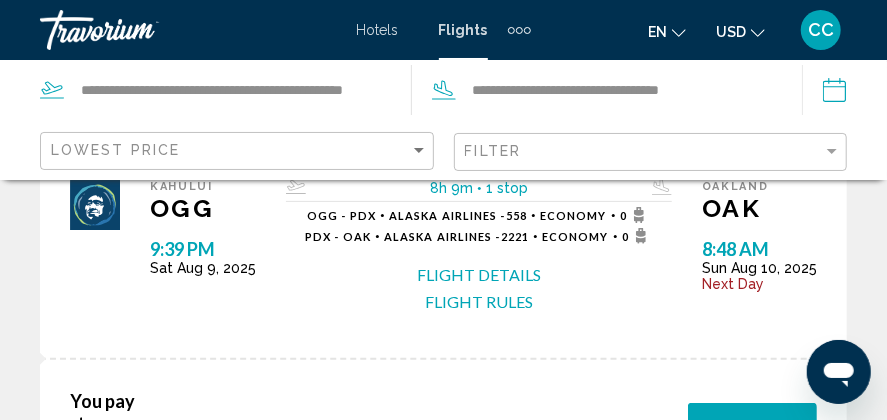 click on "Flight Rules" at bounding box center [479, 302] 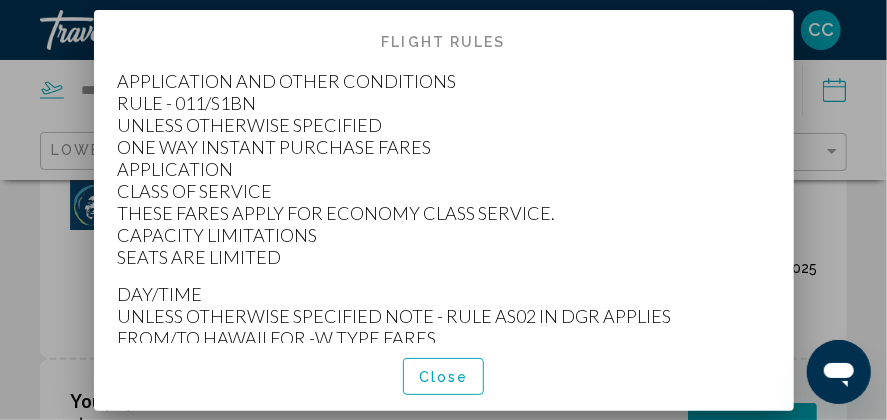 scroll, scrollTop: 0, scrollLeft: 0, axis: both 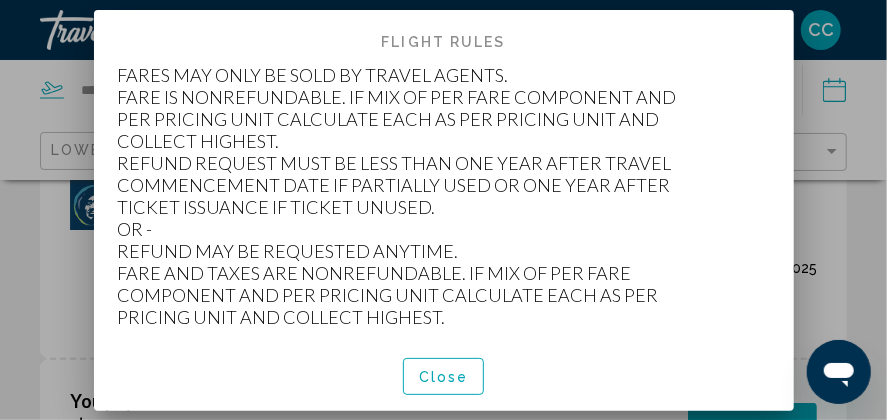 click on "Close" at bounding box center (444, 377) 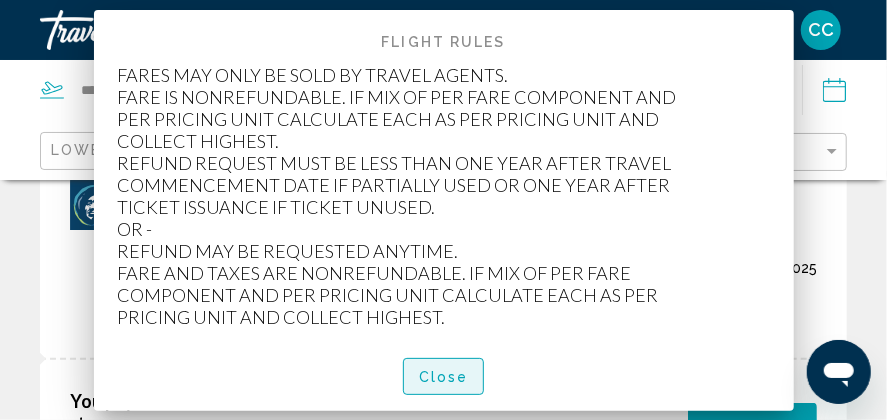 scroll, scrollTop: 100, scrollLeft: 0, axis: vertical 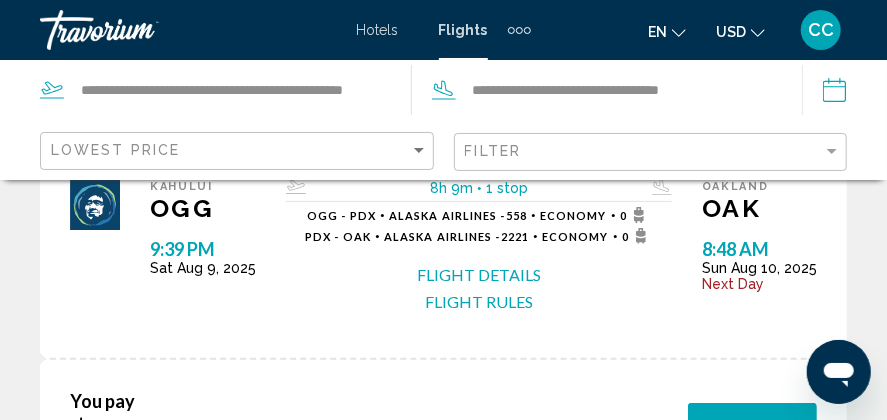 click on "Flight Details" at bounding box center (479, 275) 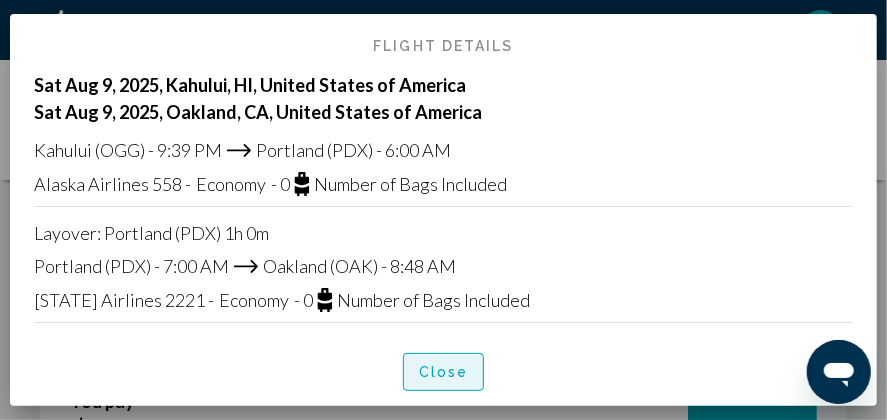 click on "Close" at bounding box center [444, 373] 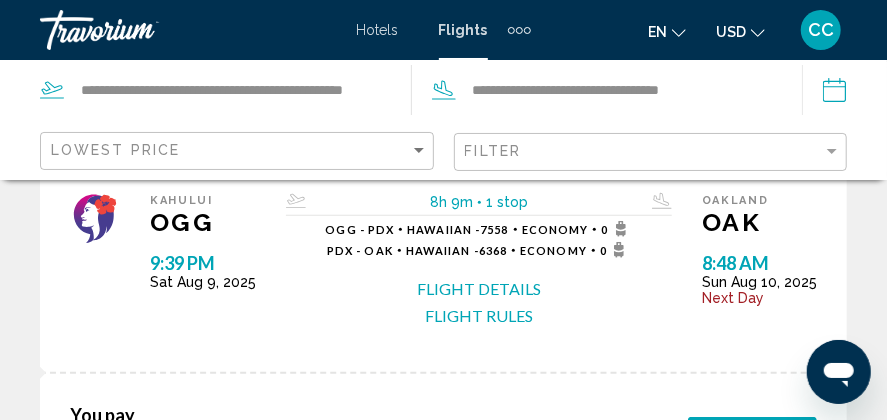 scroll, scrollTop: 500, scrollLeft: 0, axis: vertical 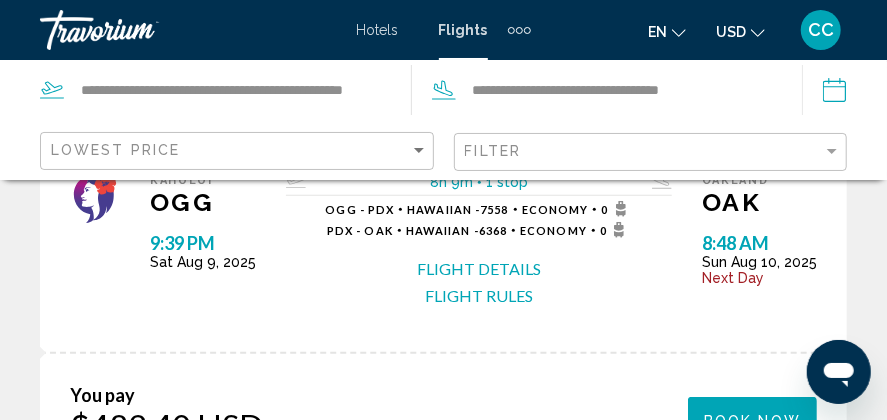 click on "Flight Details" at bounding box center [479, 269] 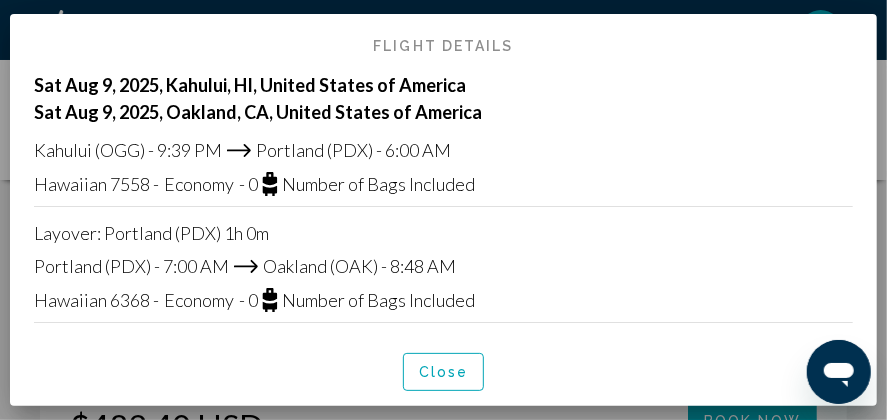 scroll, scrollTop: 0, scrollLeft: 0, axis: both 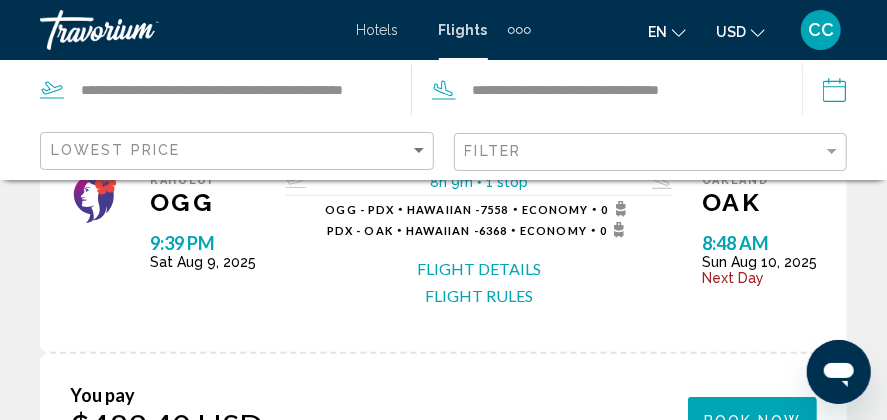 click on "Flight Rules" at bounding box center [479, 296] 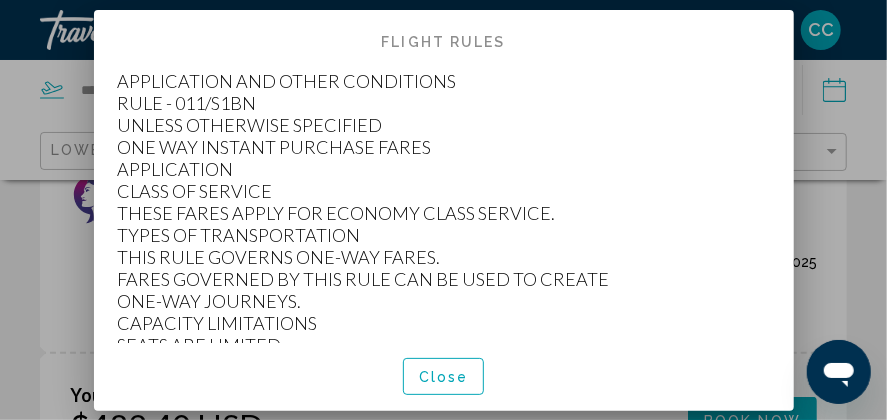 scroll, scrollTop: 0, scrollLeft: 0, axis: both 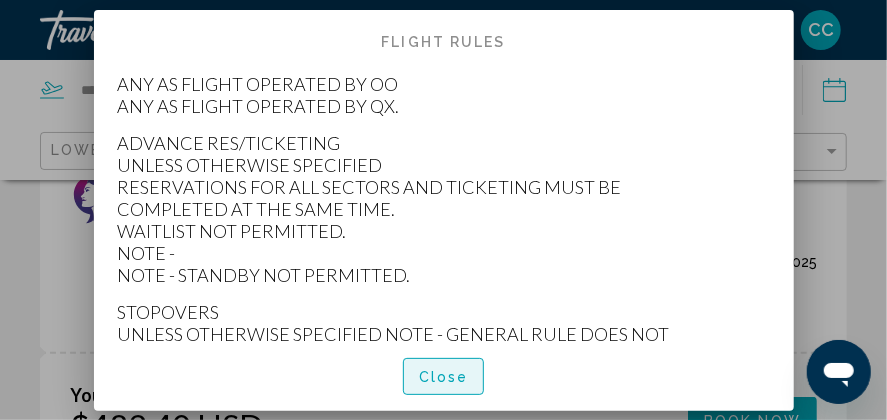 click on "Close" at bounding box center (444, 377) 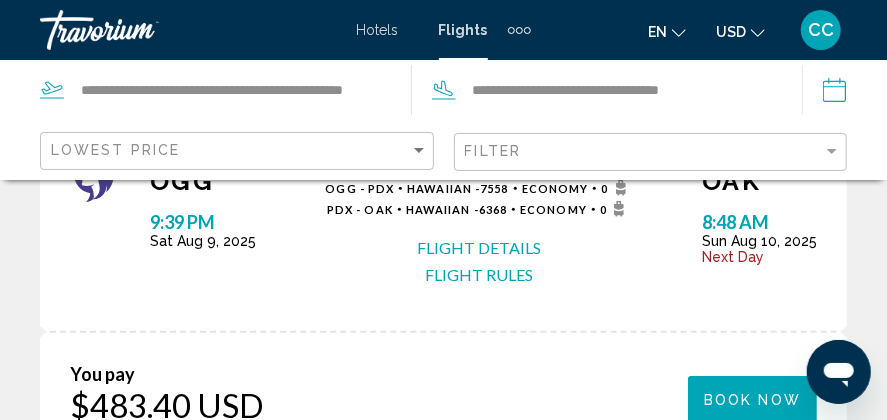 scroll, scrollTop: 500, scrollLeft: 0, axis: vertical 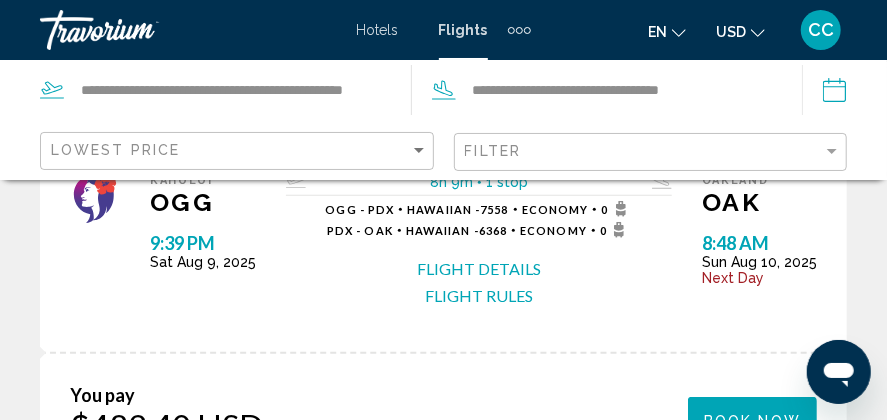 click on "Flight Rules" at bounding box center (479, 296) 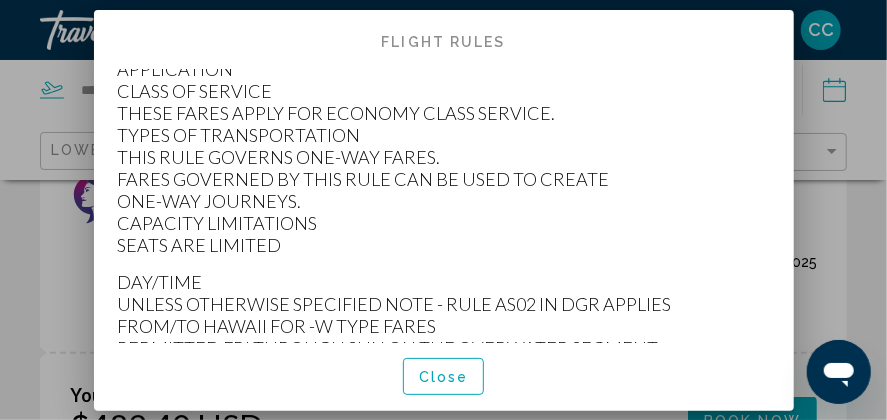 scroll, scrollTop: 200, scrollLeft: 0, axis: vertical 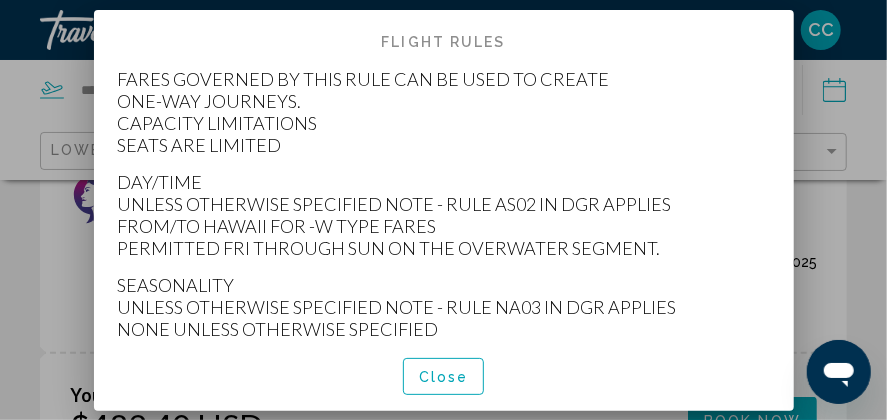 click on "Close" at bounding box center (444, 376) 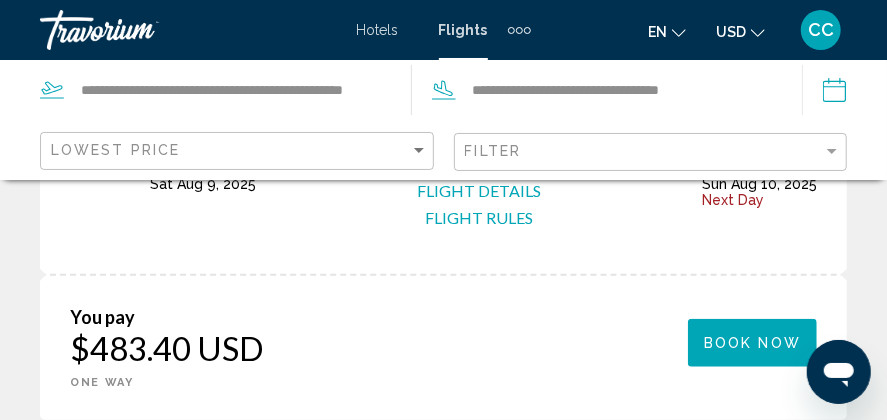 scroll, scrollTop: 600, scrollLeft: 0, axis: vertical 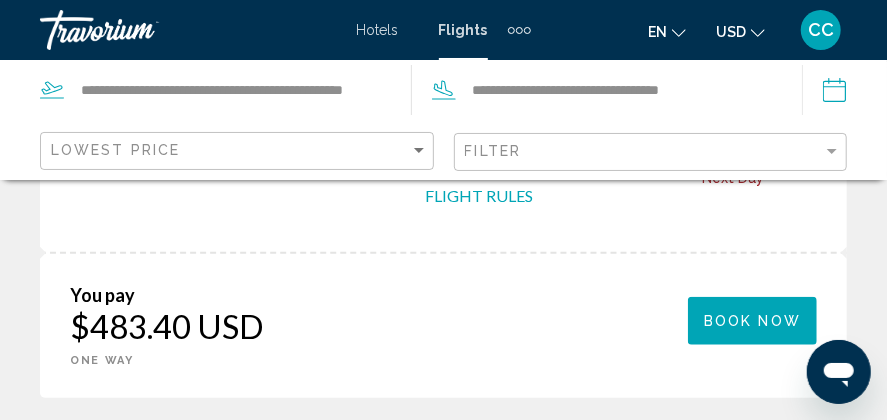 click on "Book now" at bounding box center [752, -72] 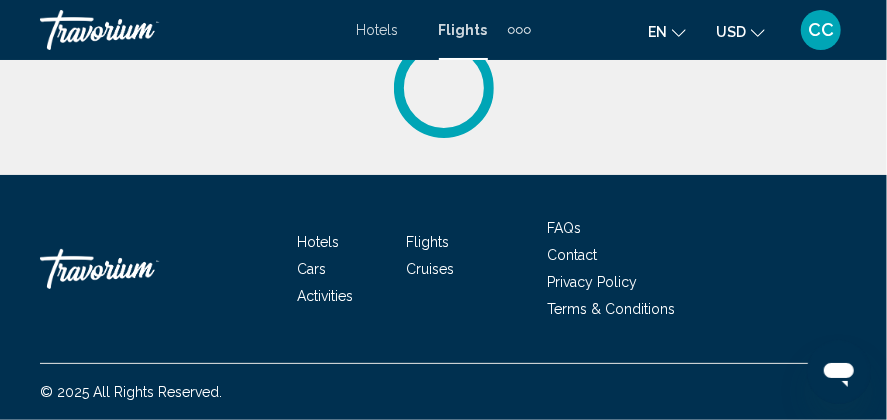 scroll, scrollTop: 0, scrollLeft: 0, axis: both 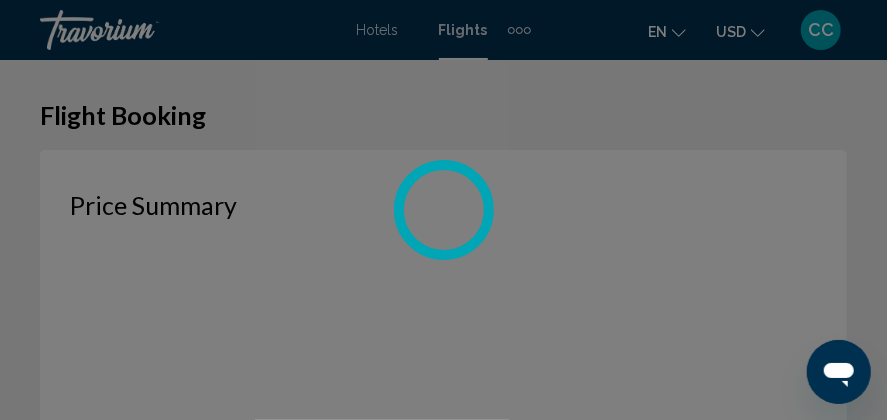 drag, startPoint x: 336, startPoint y: 232, endPoint x: 328, endPoint y: 242, distance: 12.806249 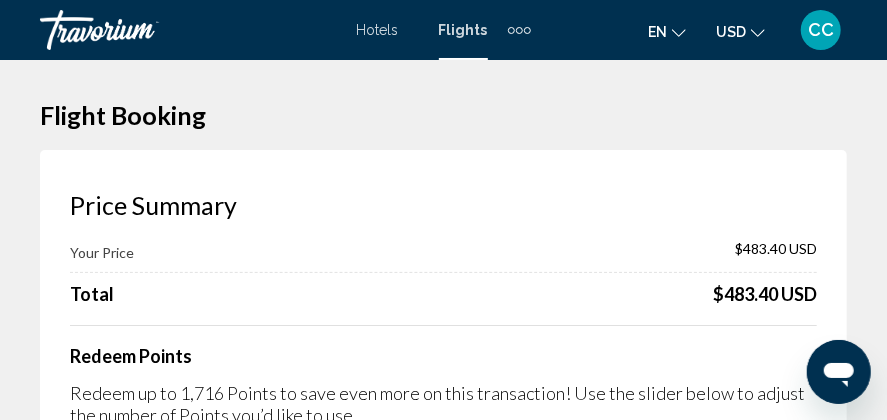 drag, startPoint x: 328, startPoint y: 242, endPoint x: 777, endPoint y: 120, distance: 465.27948 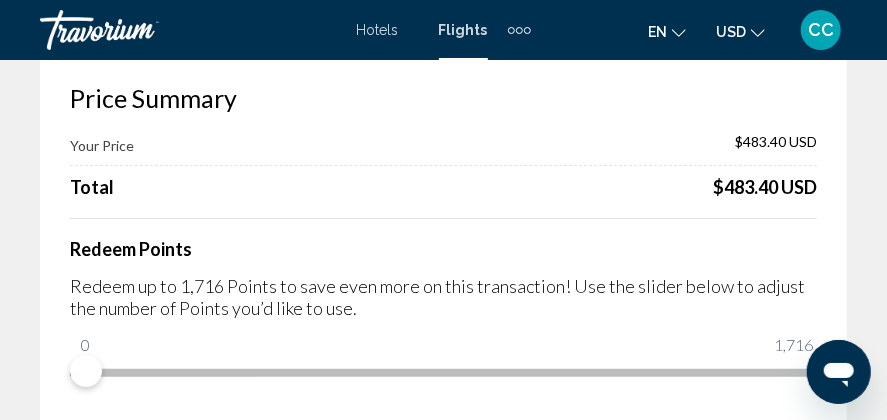 scroll, scrollTop: 200, scrollLeft: 0, axis: vertical 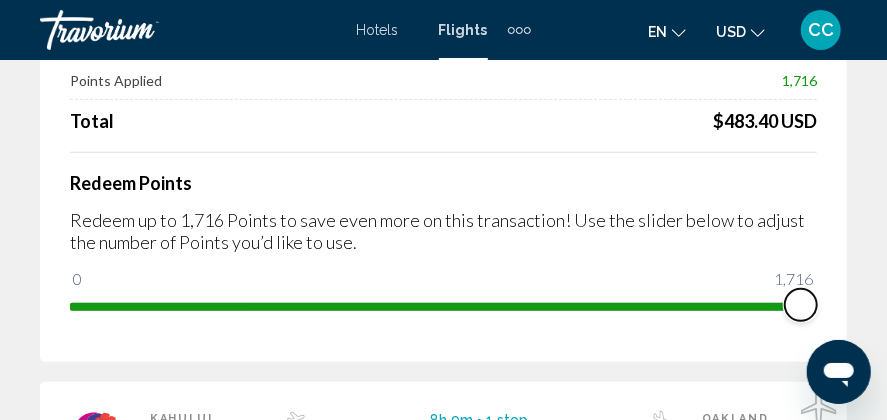 drag, startPoint x: 85, startPoint y: 281, endPoint x: 832, endPoint y: 314, distance: 747.7286 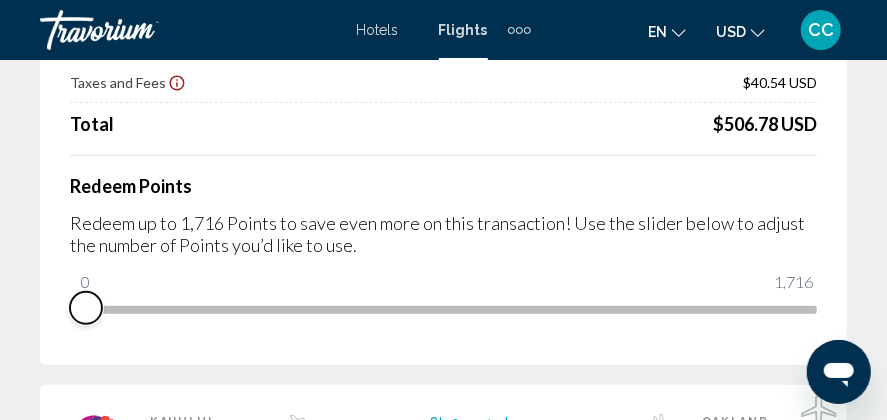 drag, startPoint x: 799, startPoint y: 335, endPoint x: 42, endPoint y: 358, distance: 757.3493 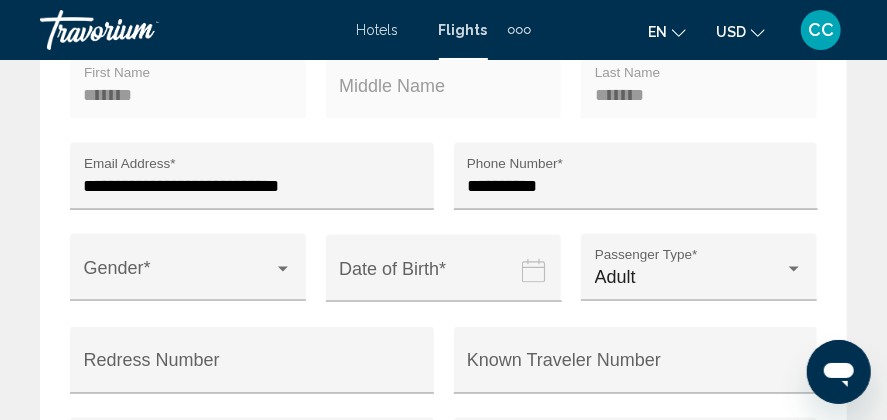 scroll, scrollTop: 1100, scrollLeft: 0, axis: vertical 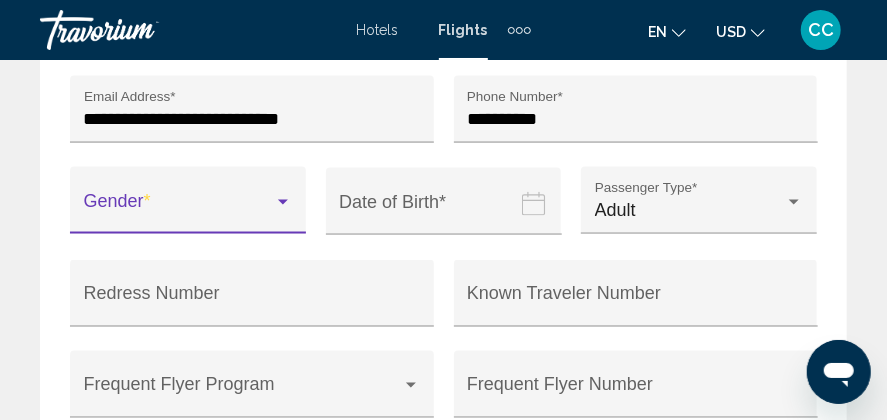 click at bounding box center (283, 202) 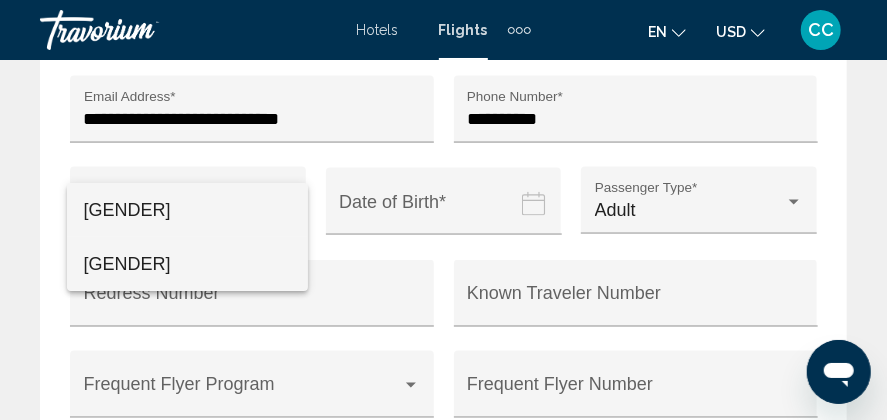 click on "[GENDER]" at bounding box center [187, 264] 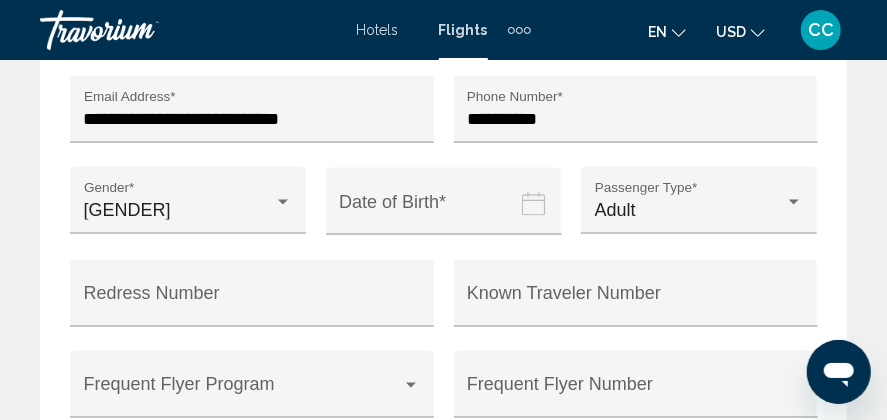 click at bounding box center (448, 216) 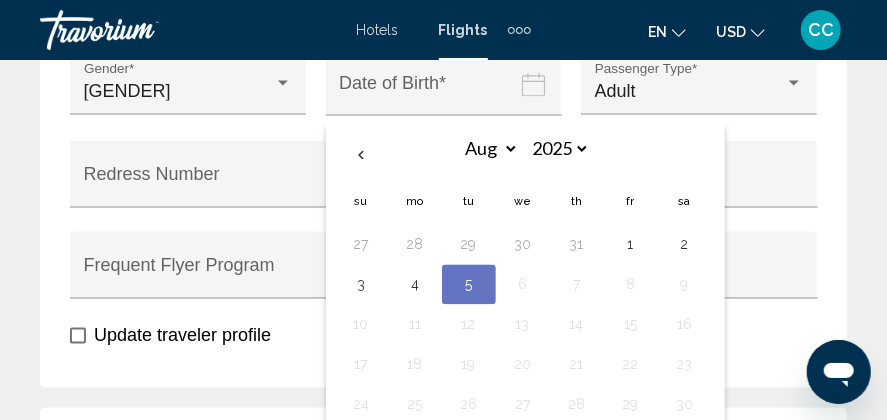 scroll, scrollTop: 1200, scrollLeft: 0, axis: vertical 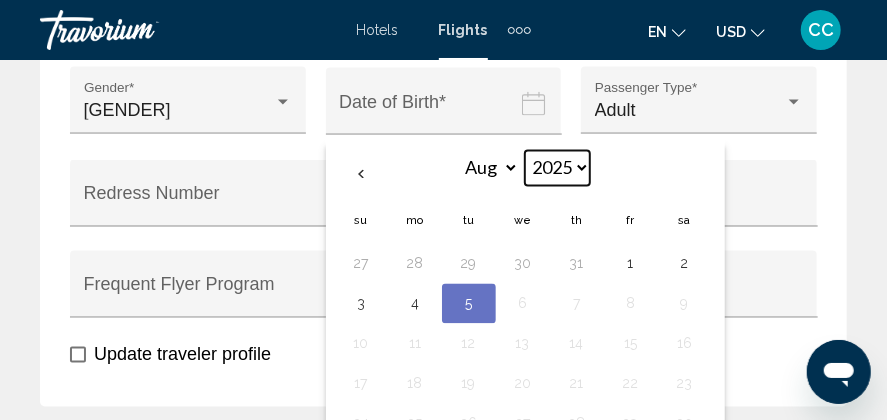 click on "**** **** **** **** **** **** **** **** **** **** **** **** **** **** **** **** **** **** **** **** **** **** **** **** **** **** **** **** **** **** **** **** **** **** **** **** **** **** **** **** **** **** **** **** **** **** **** **** **** **** **** **** **** **** **** **** **** **** **** **** **** **** **** **** **** **** **** **** **** **** **** **** **** **** **** **** **** **** **** **** **** **** **** **** **** **** **** **** **** **** **** **** **** **** **** **** **** **** **** **** **** **** **** **** **** **** **** **** **** **** **** **** **** **** **** **** **** **** **** **** **** **** **** **** ****" at bounding box center (557, 168) 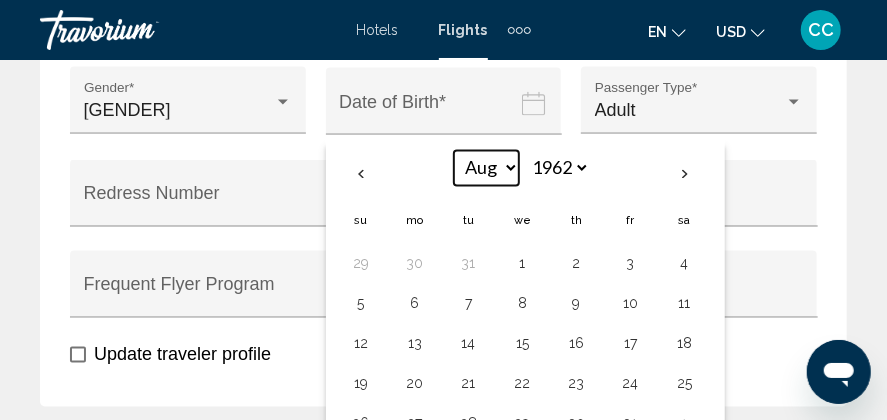 click on "*** *** *** *** *** *** *** *** *** *** *** ***" at bounding box center (486, 168) 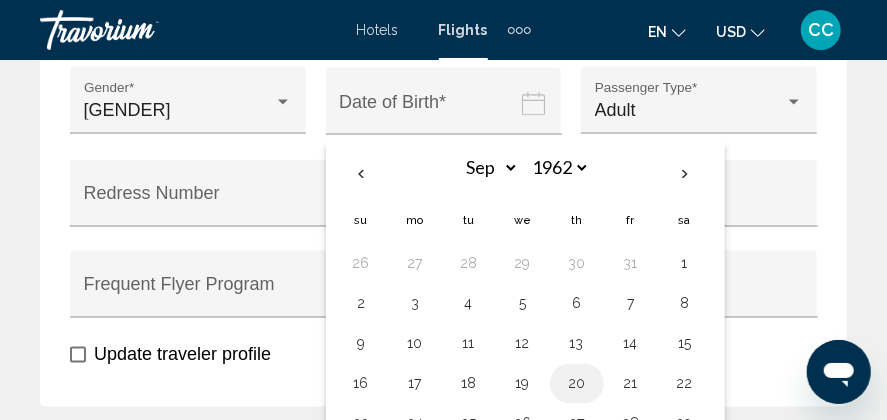 click on "20" at bounding box center [577, 384] 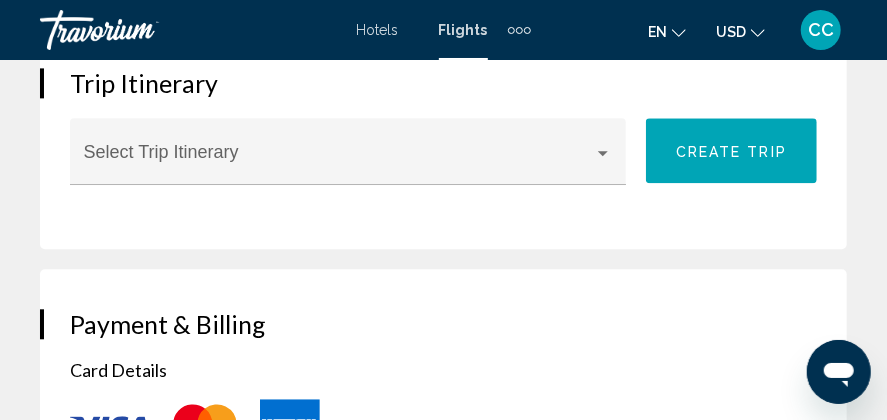 scroll, scrollTop: 1600, scrollLeft: 0, axis: vertical 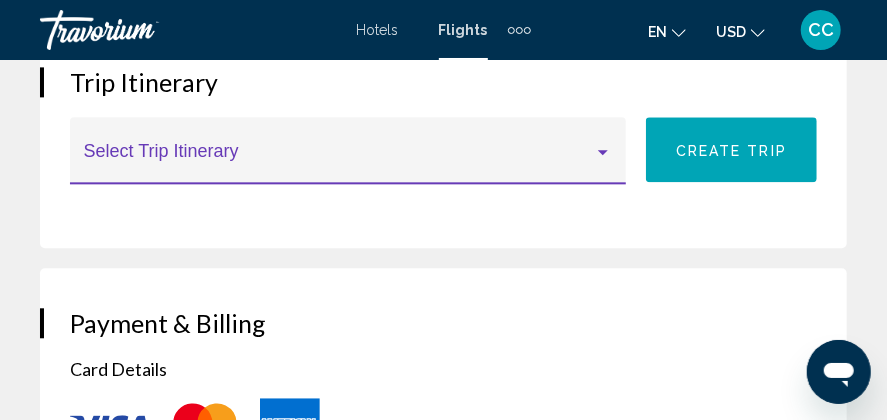 click at bounding box center [603, 152] 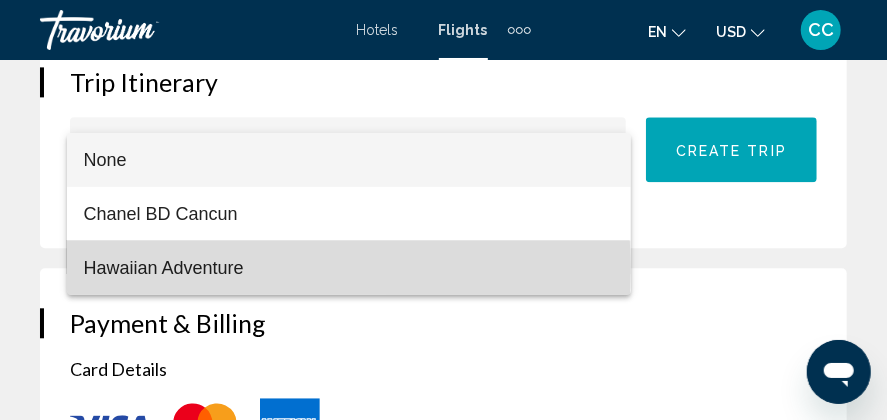 click on "Hawaiian Adventure" at bounding box center [348, 268] 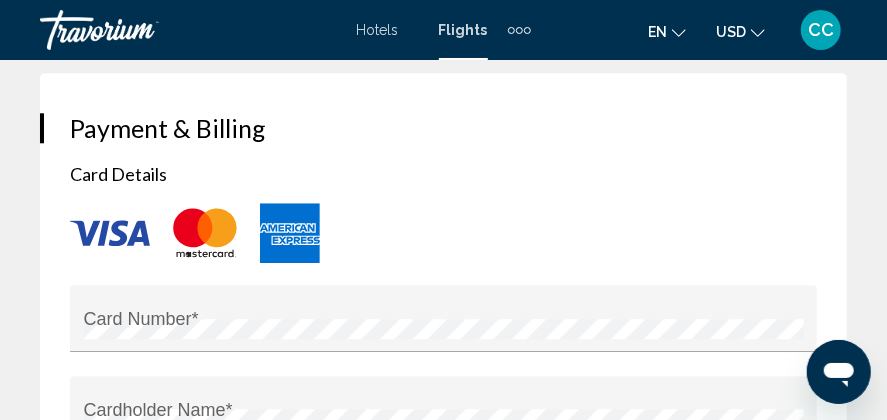 scroll, scrollTop: 1900, scrollLeft: 0, axis: vertical 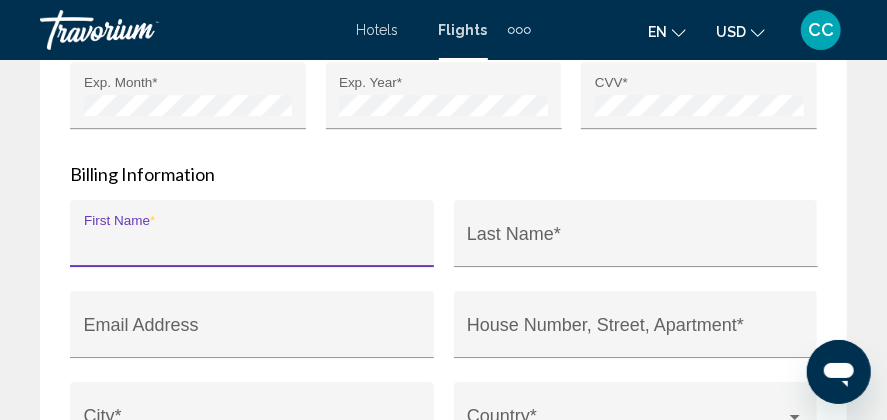 click on "First Name *" at bounding box center [252, 243] 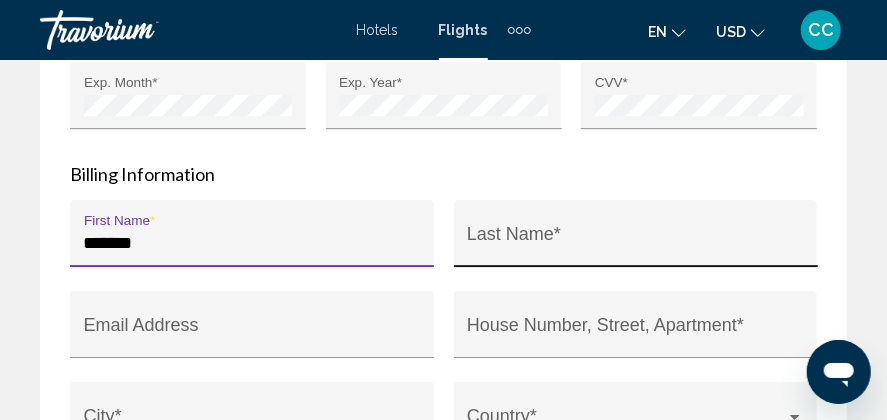 type on "*******" 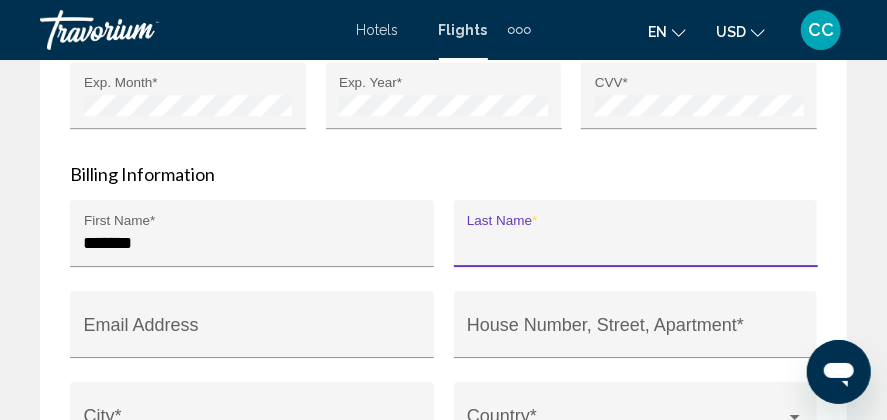 click on "Last Name *" at bounding box center [635, 243] 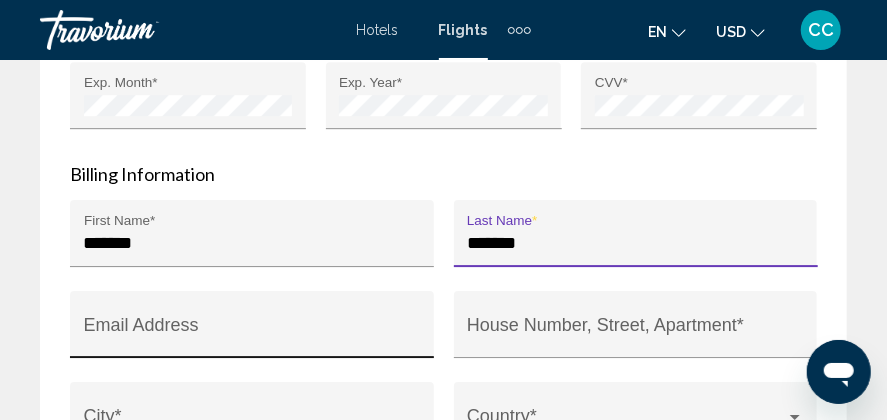 type on "*******" 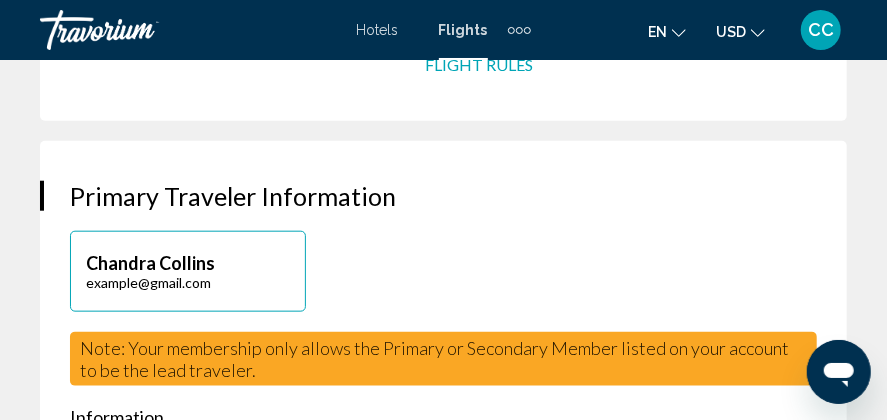 scroll, scrollTop: 600, scrollLeft: 0, axis: vertical 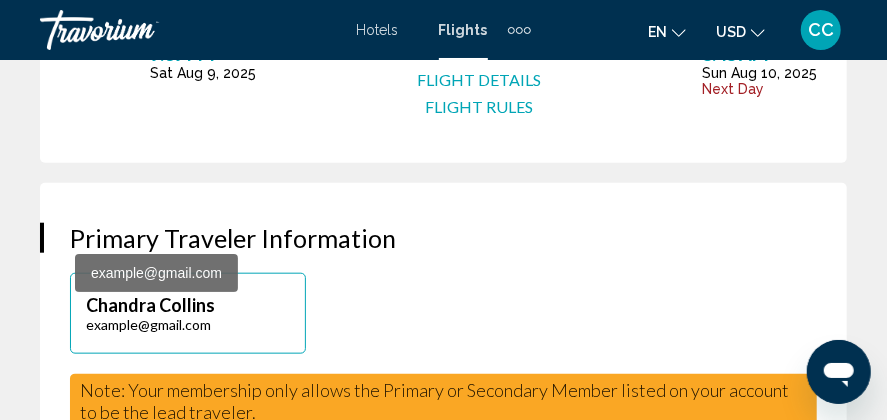 drag, startPoint x: 277, startPoint y: 327, endPoint x: 125, endPoint y: 314, distance: 152.5549 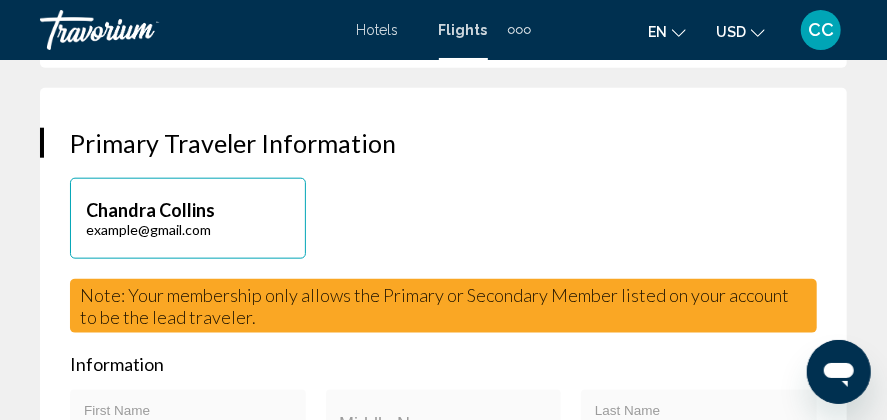 scroll, scrollTop: 800, scrollLeft: 0, axis: vertical 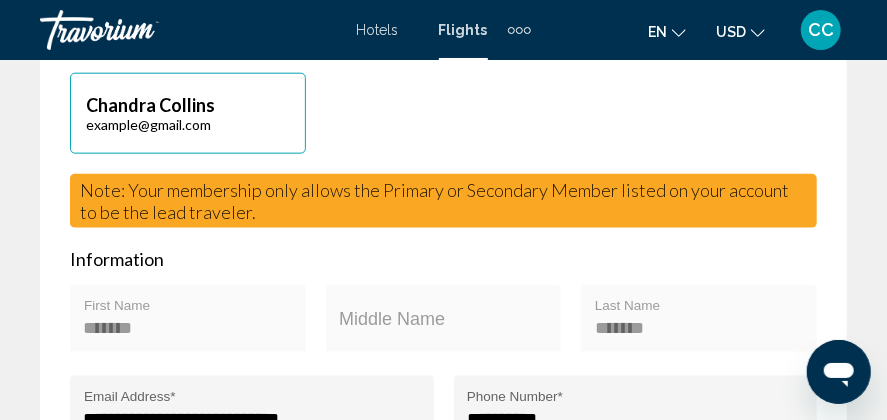 drag, startPoint x: 170, startPoint y: 123, endPoint x: 509, endPoint y: 283, distance: 374.8613 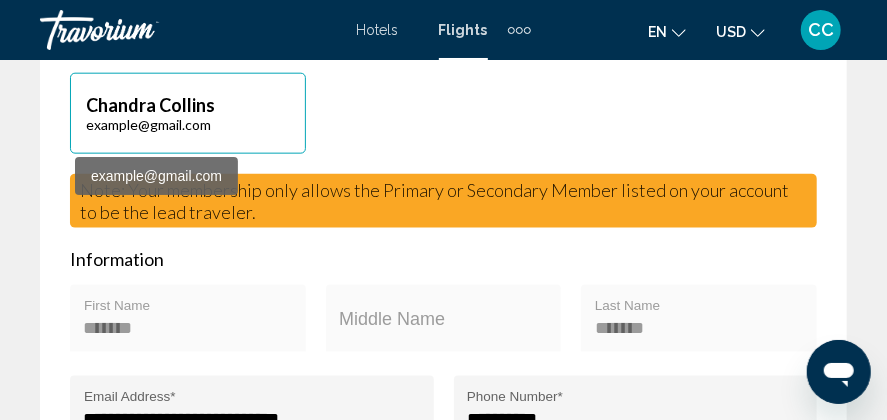 drag, startPoint x: 132, startPoint y: 160, endPoint x: 128, endPoint y: 117, distance: 43.185646 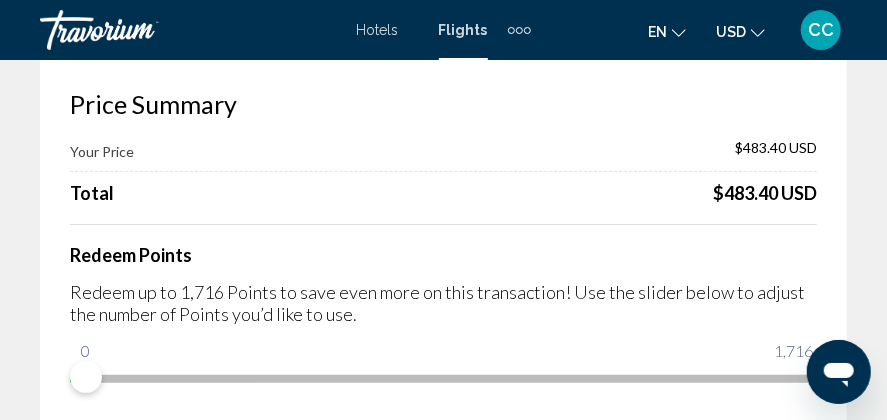 scroll, scrollTop: 100, scrollLeft: 0, axis: vertical 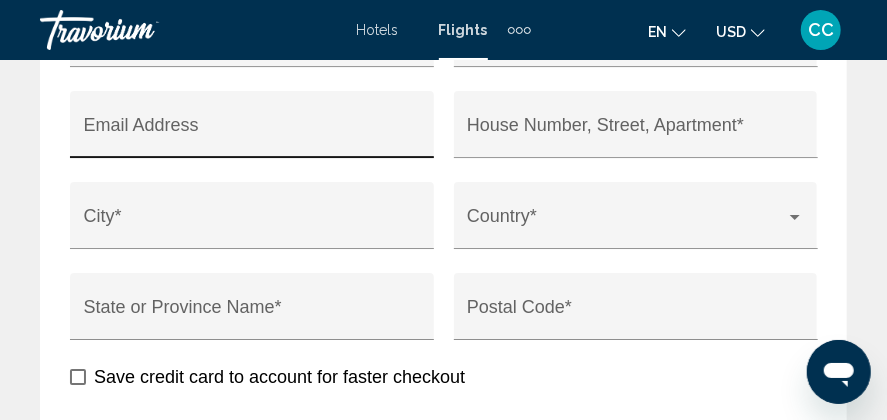 click on "Email Address" at bounding box center (252, 134) 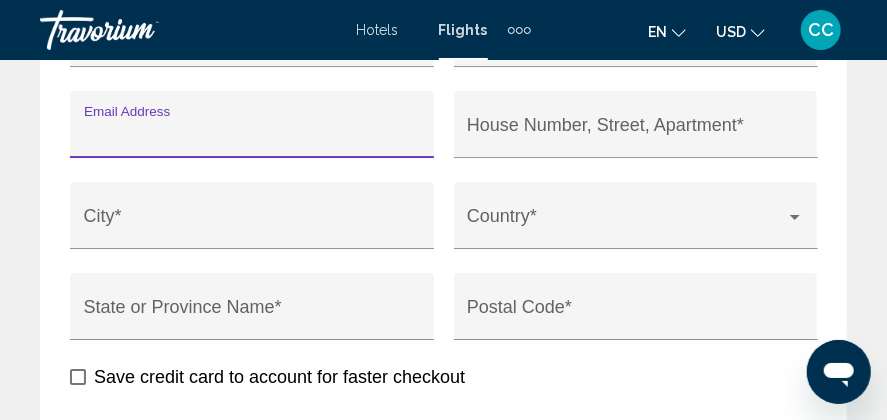 paste on "**********" 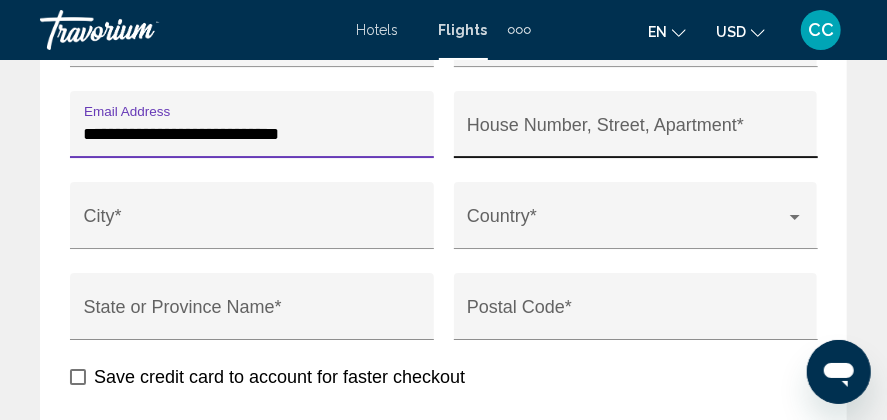 type on "**********" 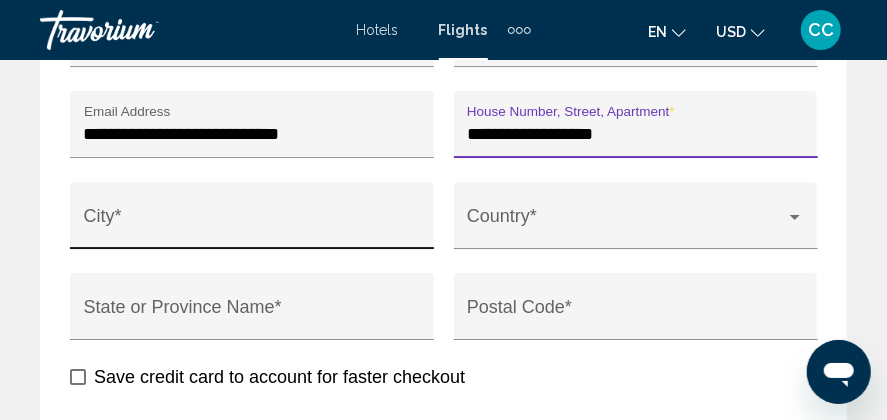 type on "**********" 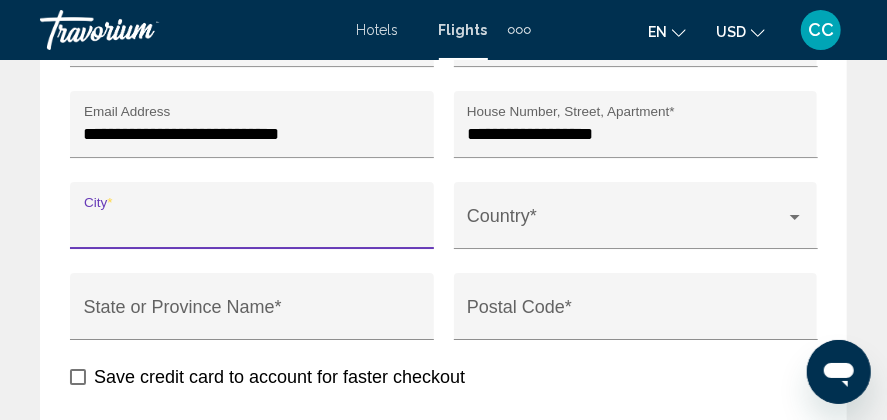 click on "City  *" at bounding box center (252, 225) 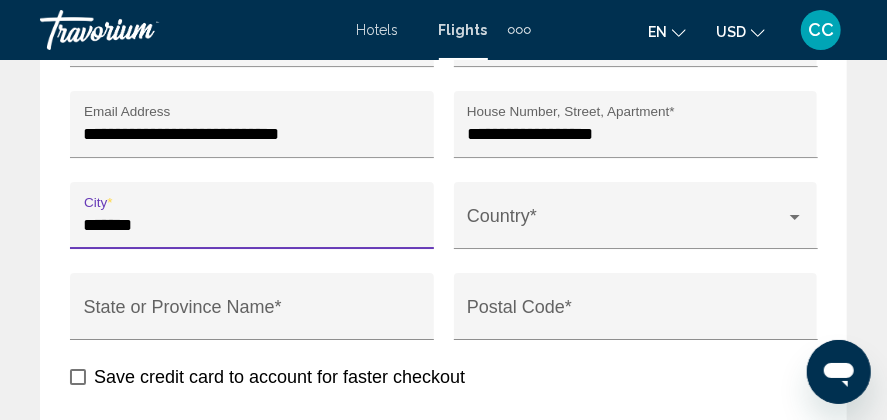 type on "*******" 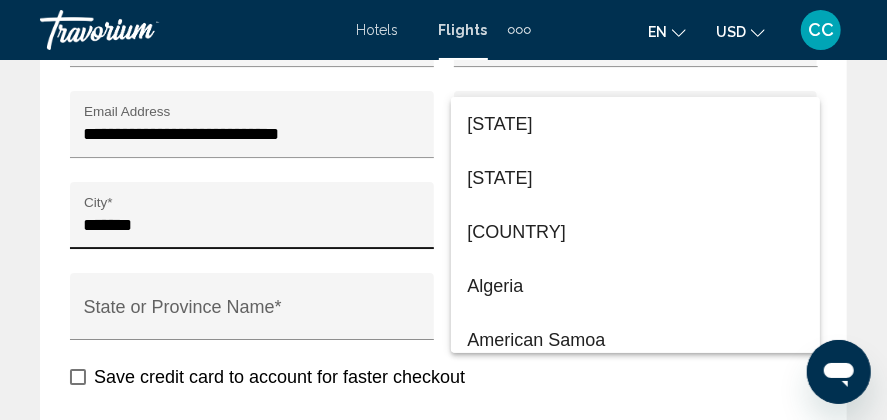 scroll, scrollTop: 2761, scrollLeft: 0, axis: vertical 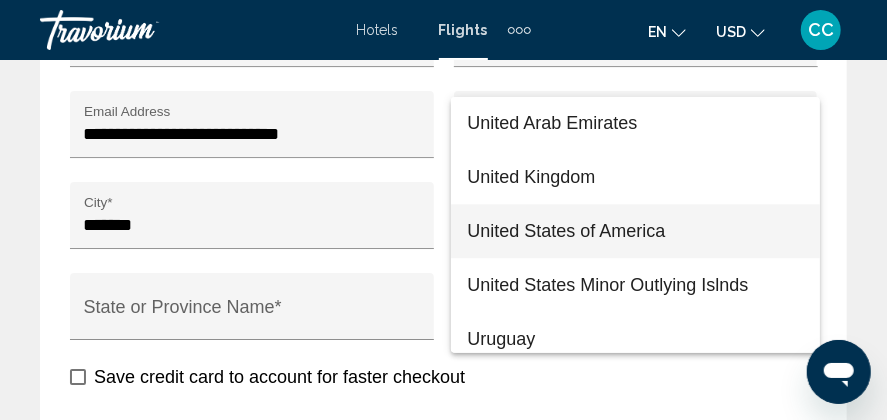 click on "United States of America" at bounding box center [635, 231] 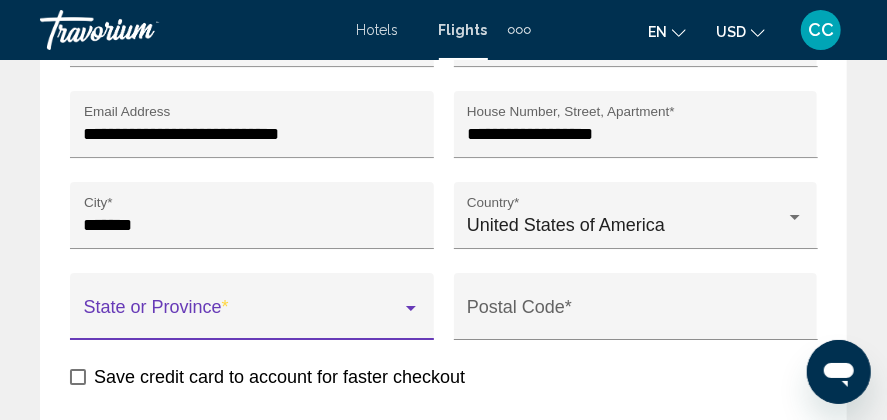 click at bounding box center (243, 316) 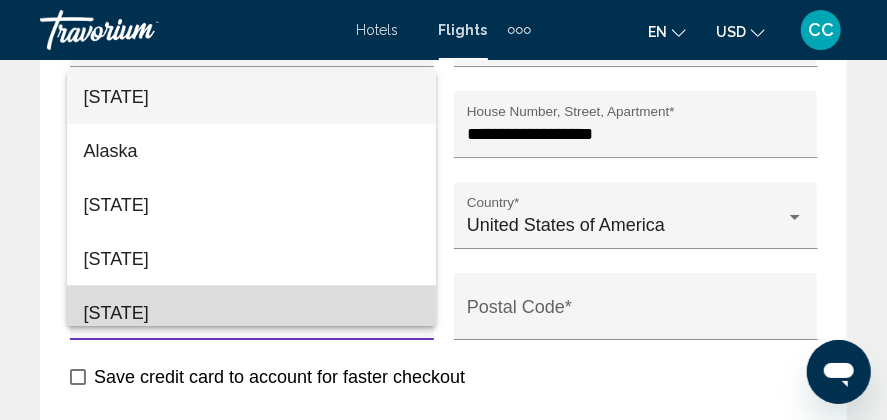 click on "[STATE]" at bounding box center [251, 313] 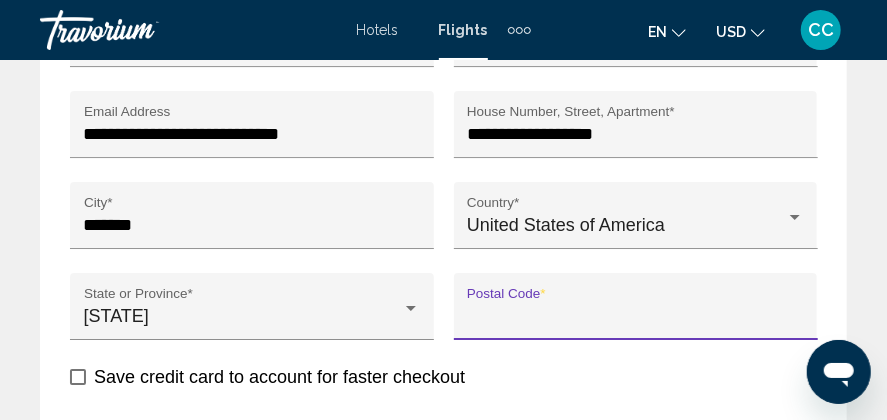 click on "Postal Code *" at bounding box center (635, 316) 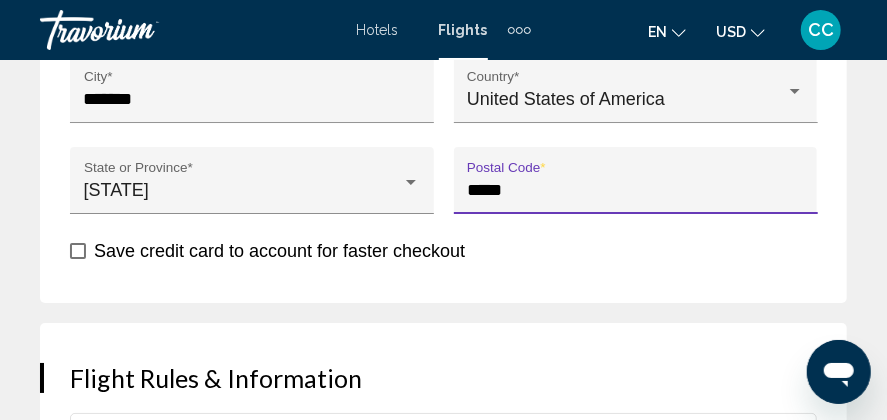 scroll, scrollTop: 2600, scrollLeft: 0, axis: vertical 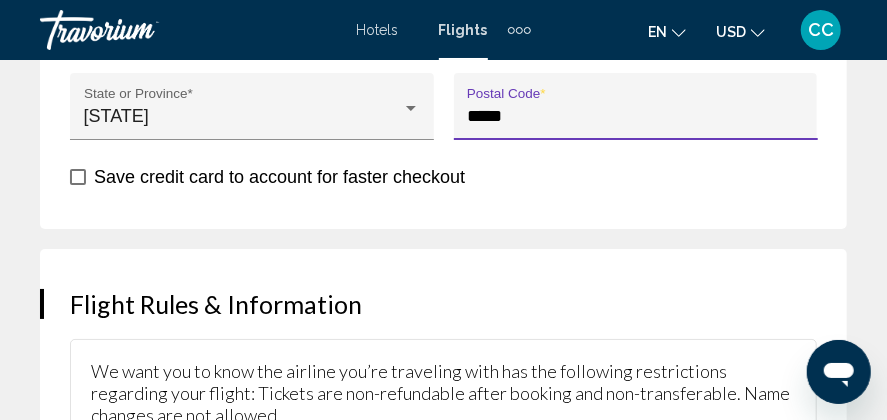 type on "*****" 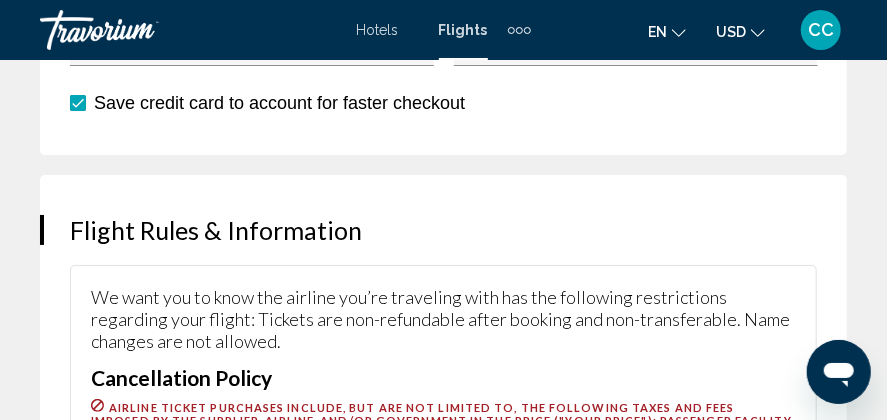 scroll, scrollTop: 2900, scrollLeft: 0, axis: vertical 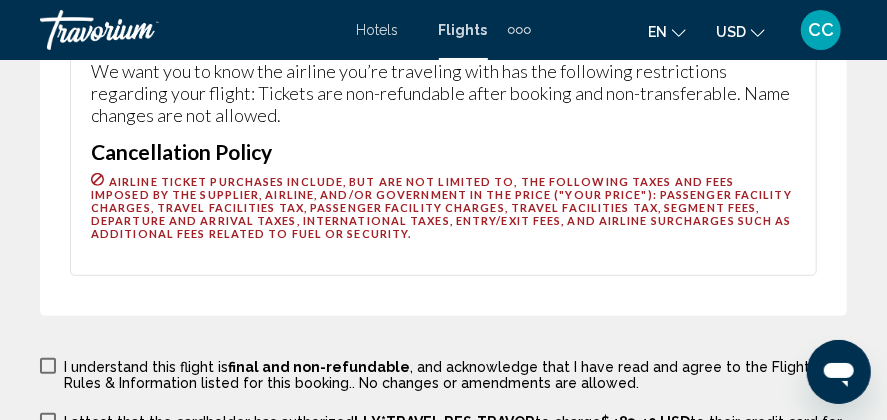 click at bounding box center [48, 366] 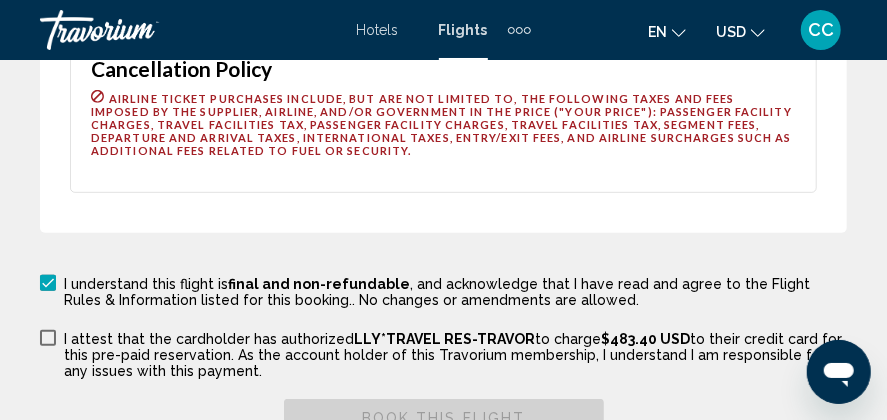scroll, scrollTop: 3100, scrollLeft: 0, axis: vertical 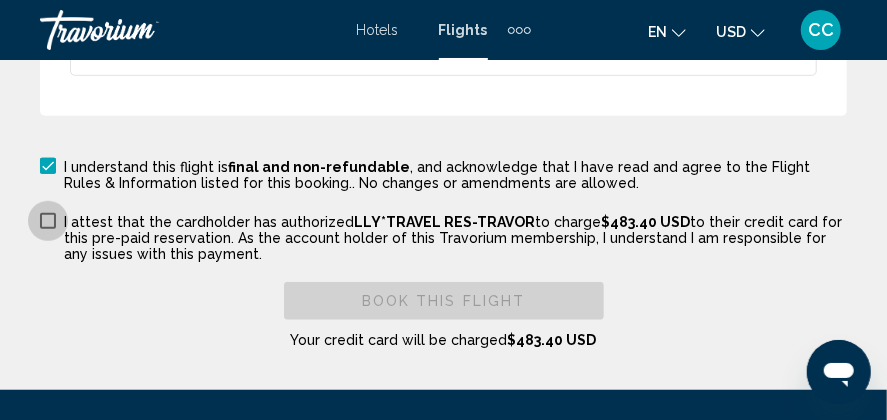 click at bounding box center (48, 221) 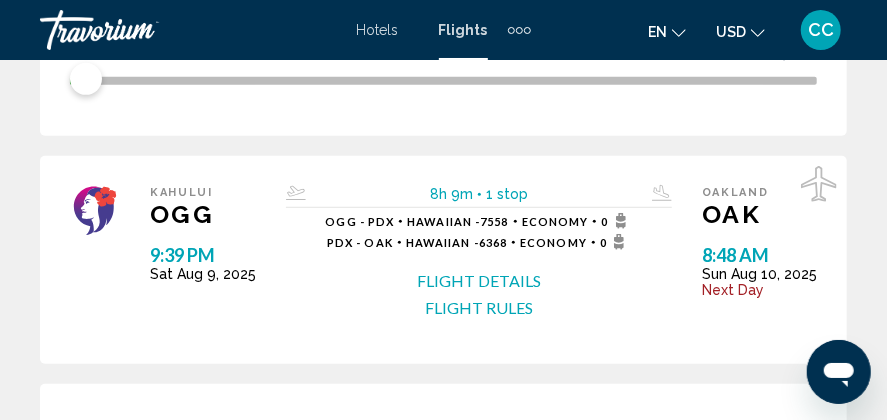 scroll, scrollTop: 400, scrollLeft: 0, axis: vertical 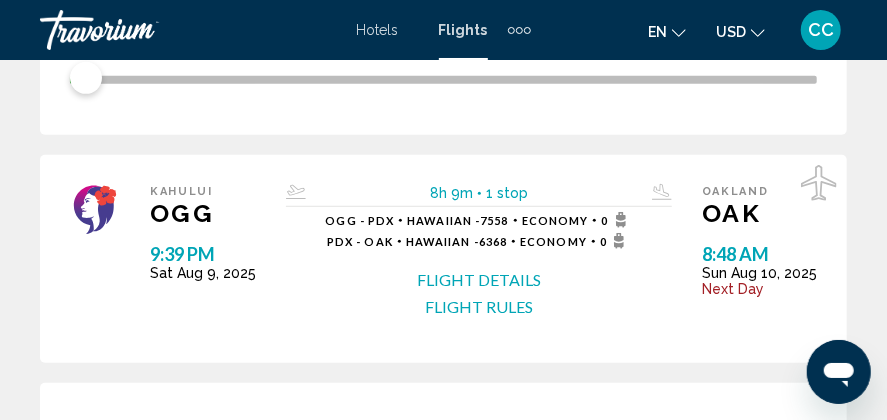 click on "Flight Details" at bounding box center [479, 280] 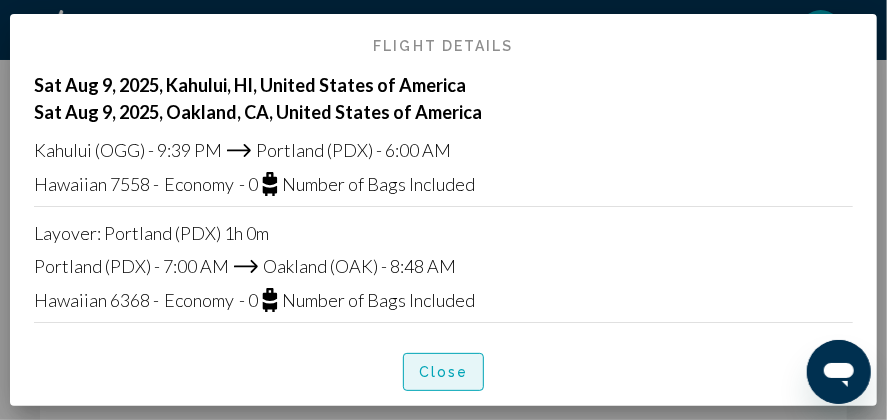 click on "Close" at bounding box center (444, 373) 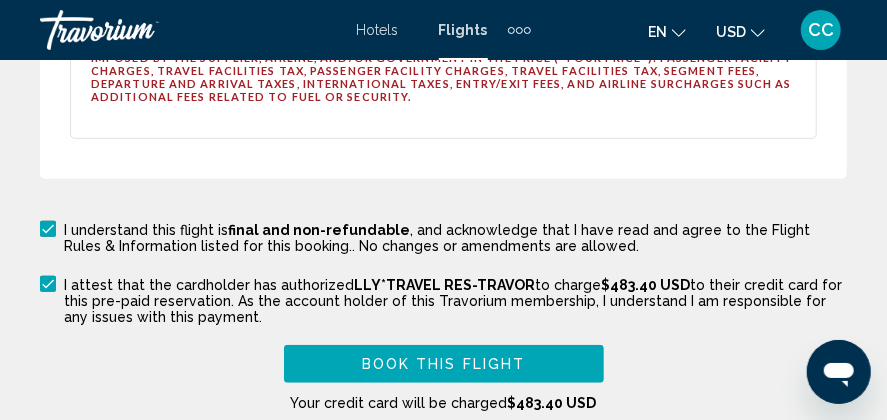 scroll, scrollTop: 3100, scrollLeft: 0, axis: vertical 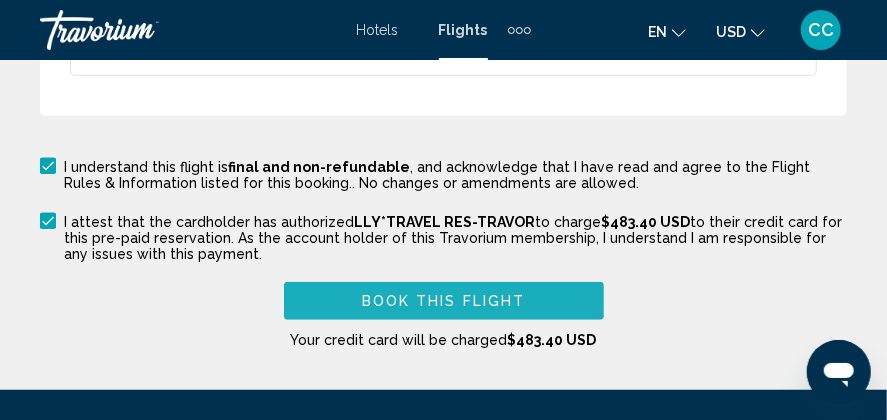 click on "Book this flight" at bounding box center [444, 302] 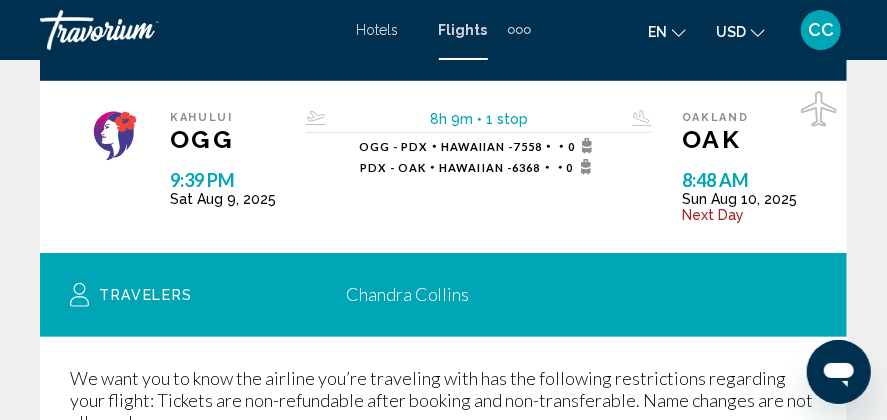 scroll, scrollTop: 0, scrollLeft: 0, axis: both 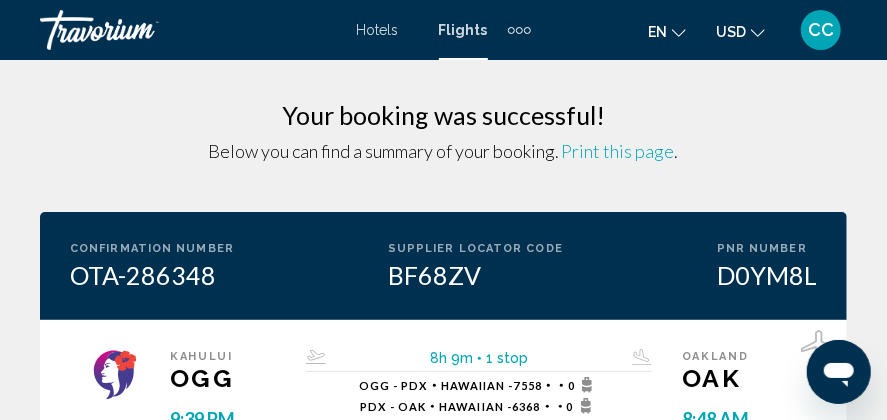 click on "CC" at bounding box center (821, 30) 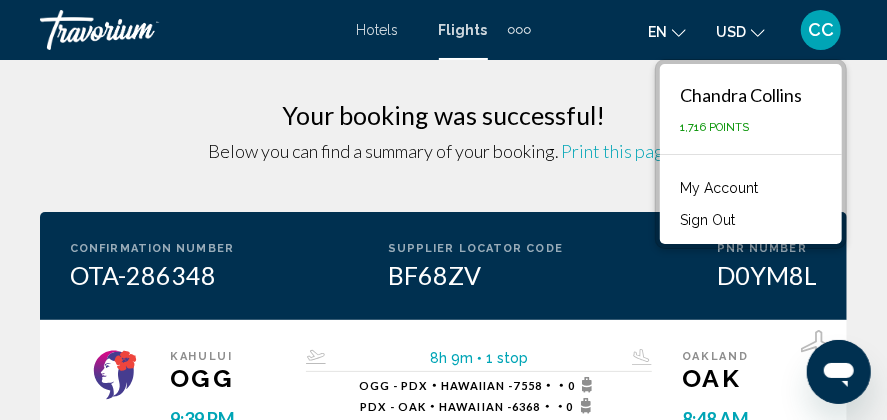 click on "Sign Out" at bounding box center (707, 220) 